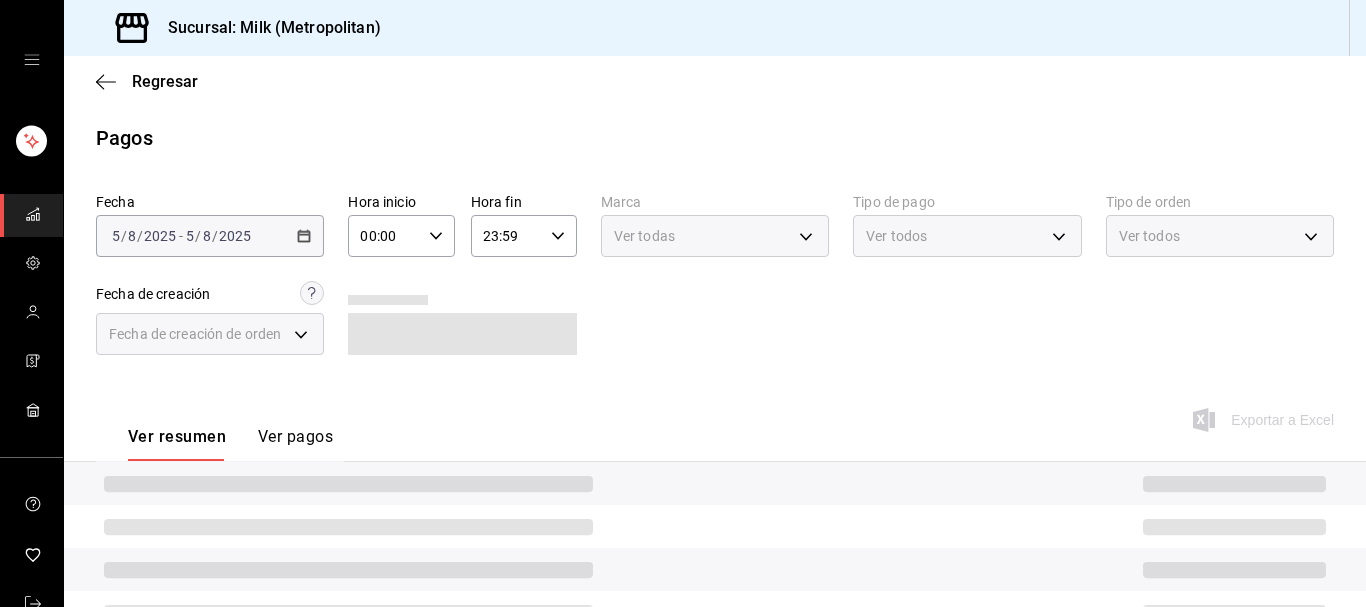 scroll, scrollTop: 0, scrollLeft: 0, axis: both 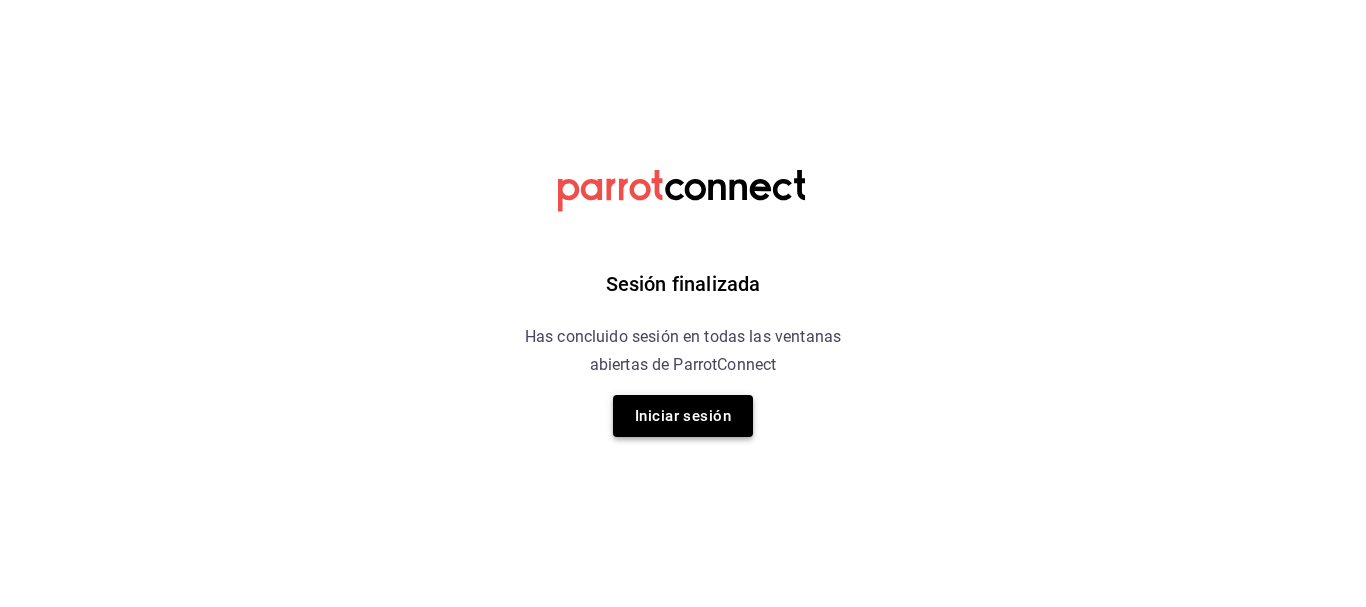 click on "Iniciar sesión" at bounding box center [683, 416] 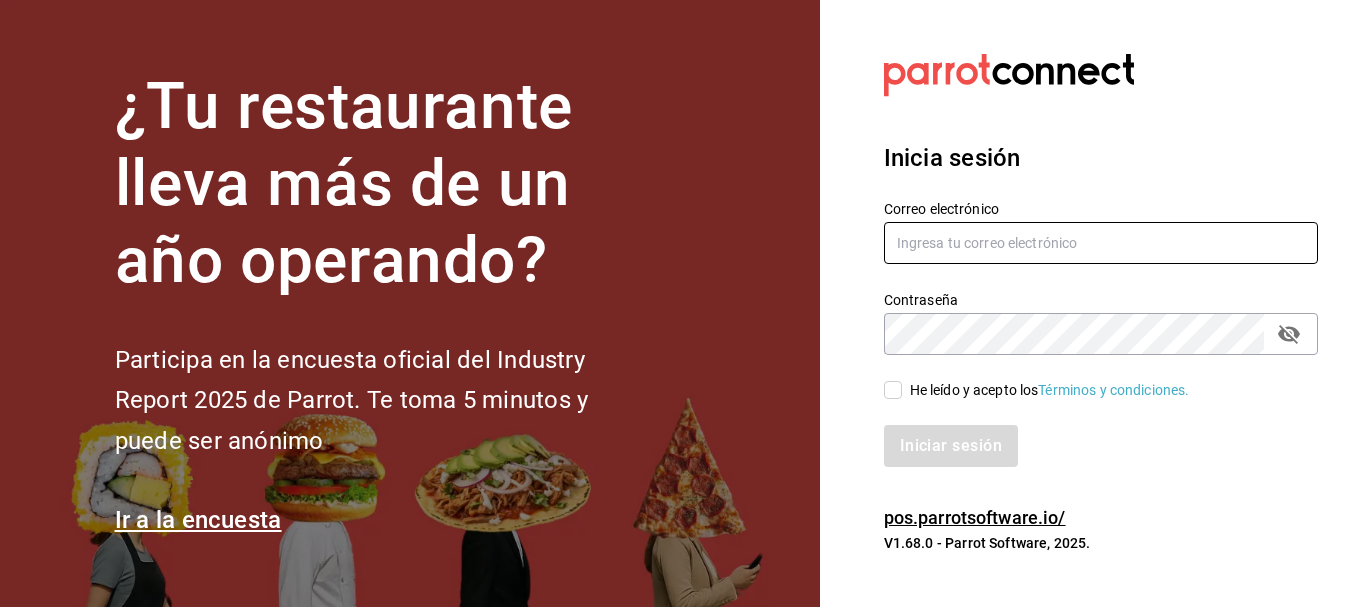 click at bounding box center (1101, 243) 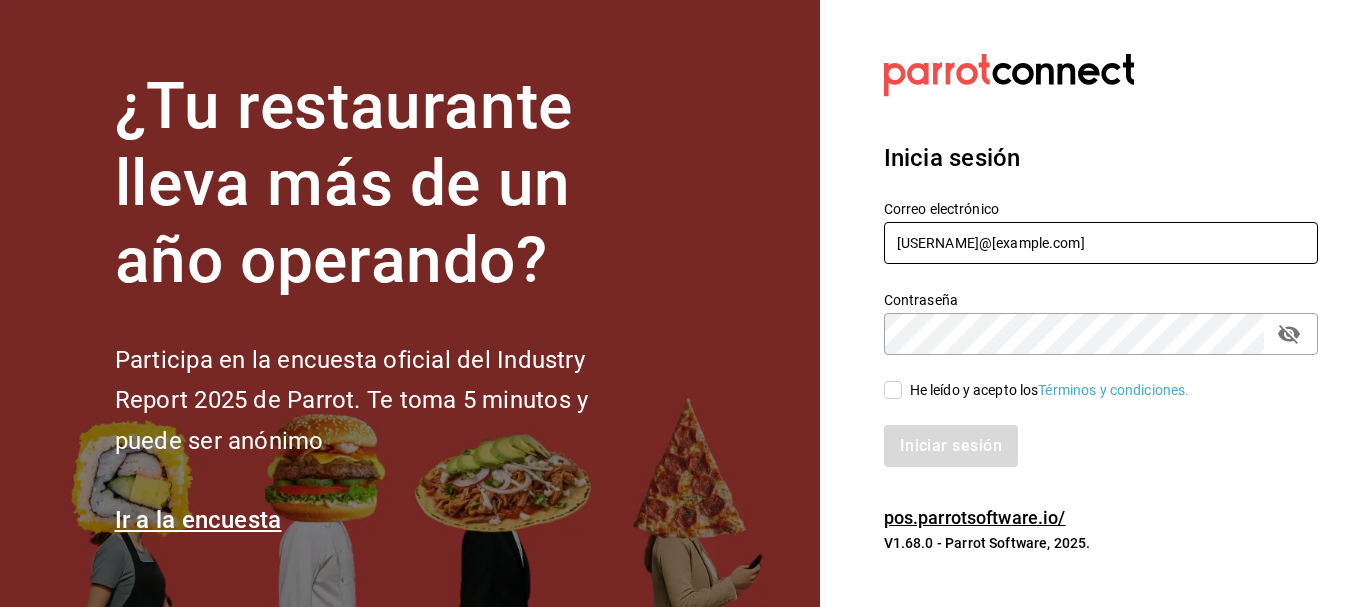 type on "karlatogo111@gmail.com" 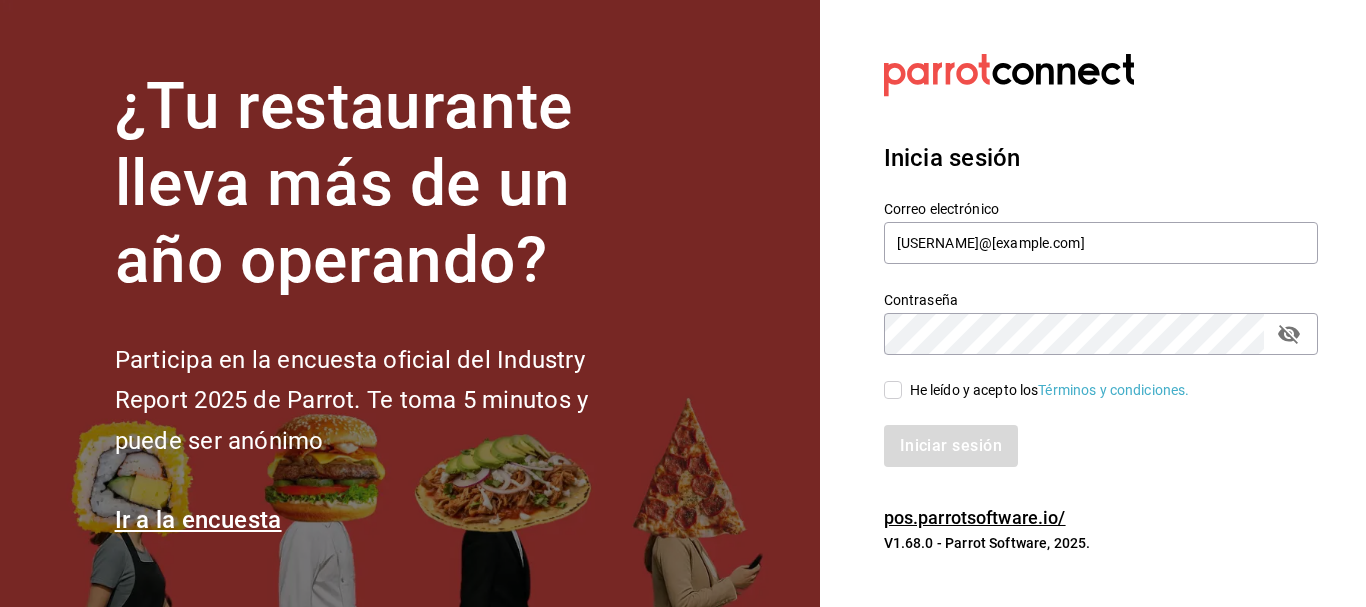 click on "He leído y acepto los  Términos y condiciones." at bounding box center (893, 390) 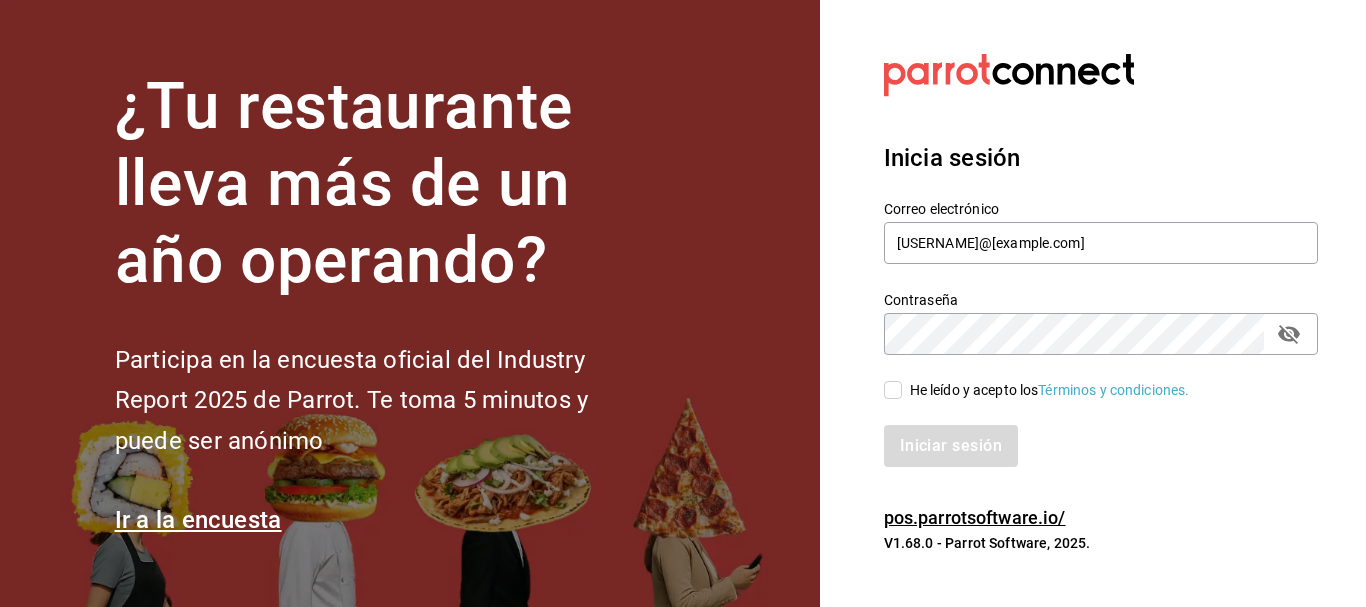 checkbox on "true" 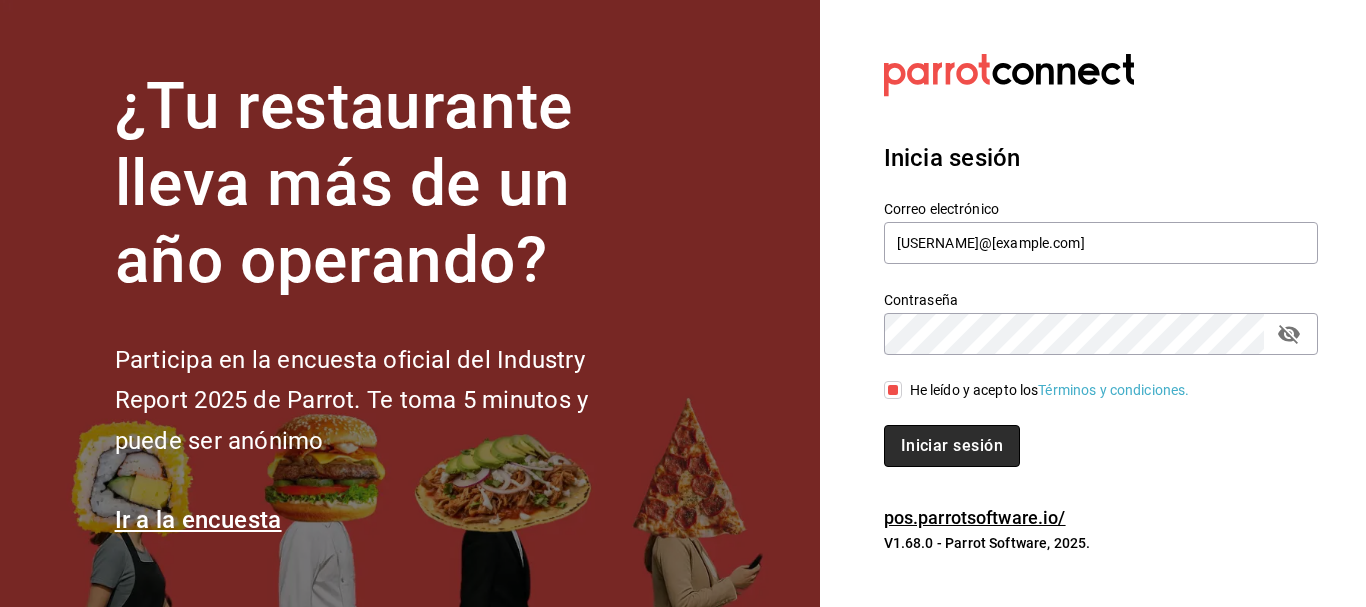click on "Iniciar sesión" at bounding box center [952, 446] 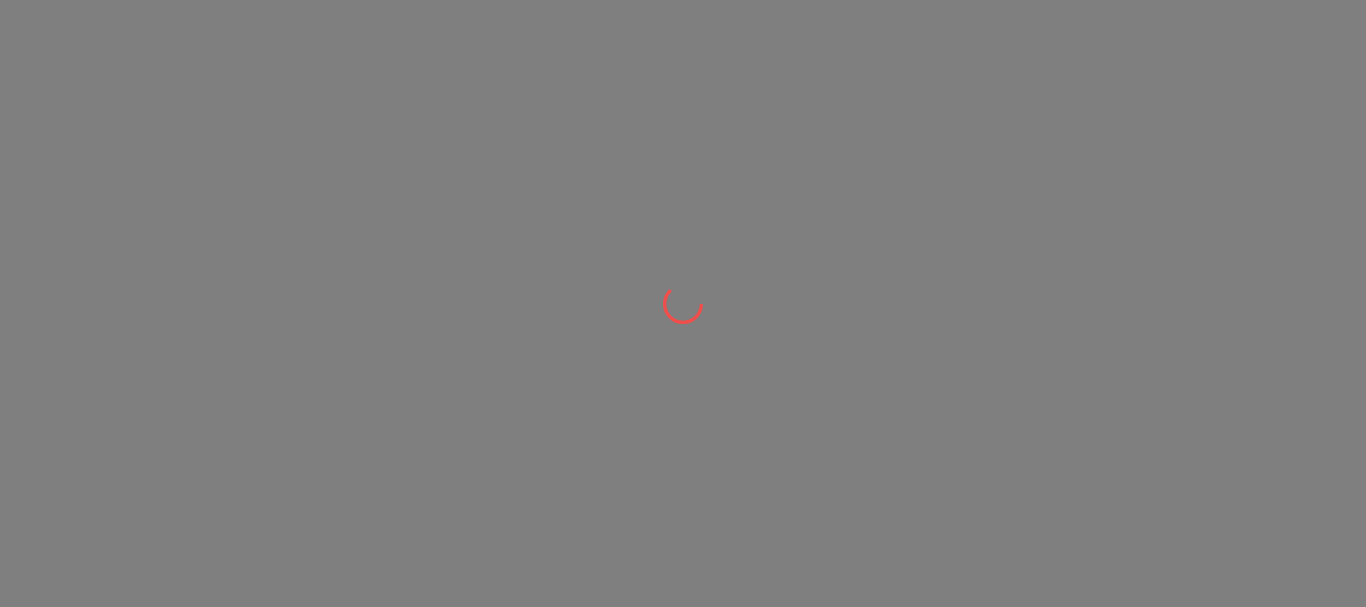 scroll, scrollTop: 0, scrollLeft: 0, axis: both 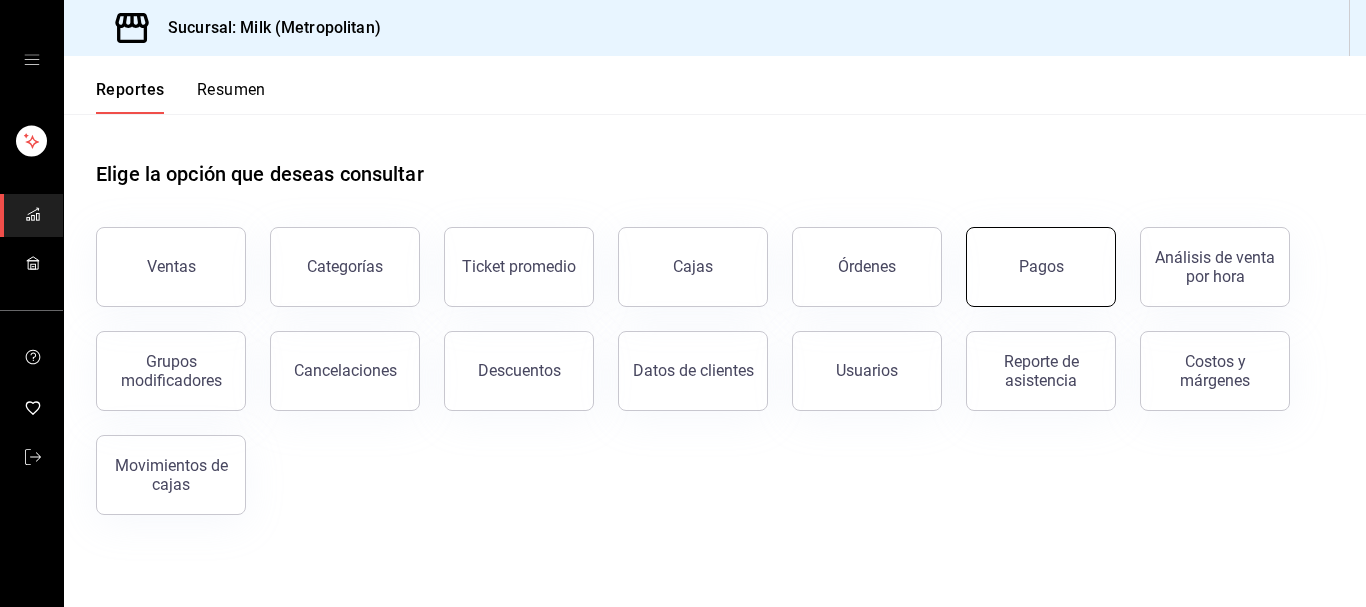 click on "Pagos" at bounding box center (1041, 267) 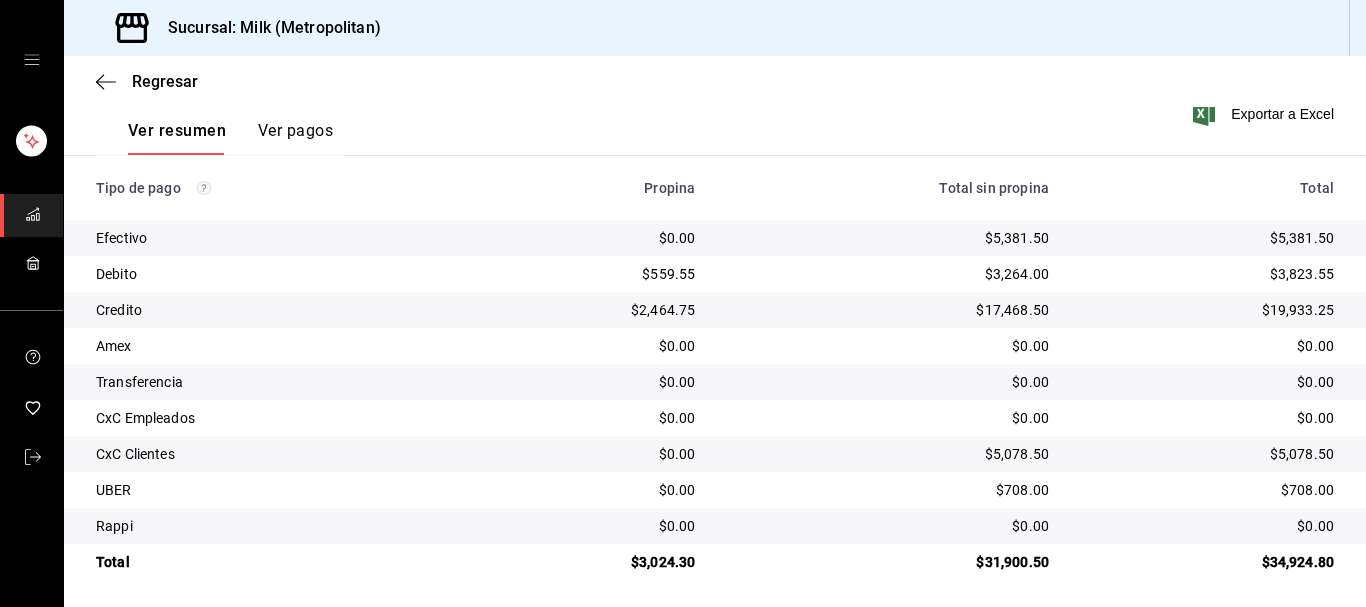 scroll, scrollTop: 312, scrollLeft: 0, axis: vertical 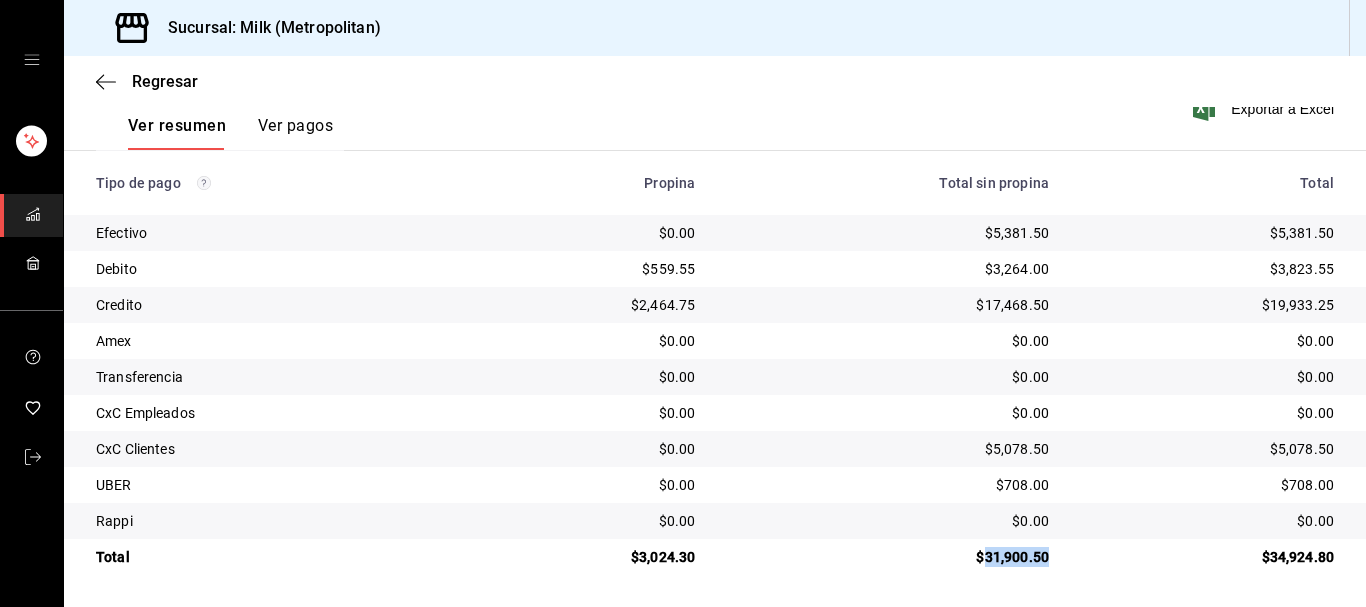 drag, startPoint x: 1051, startPoint y: 559, endPoint x: 975, endPoint y: 575, distance: 77.665955 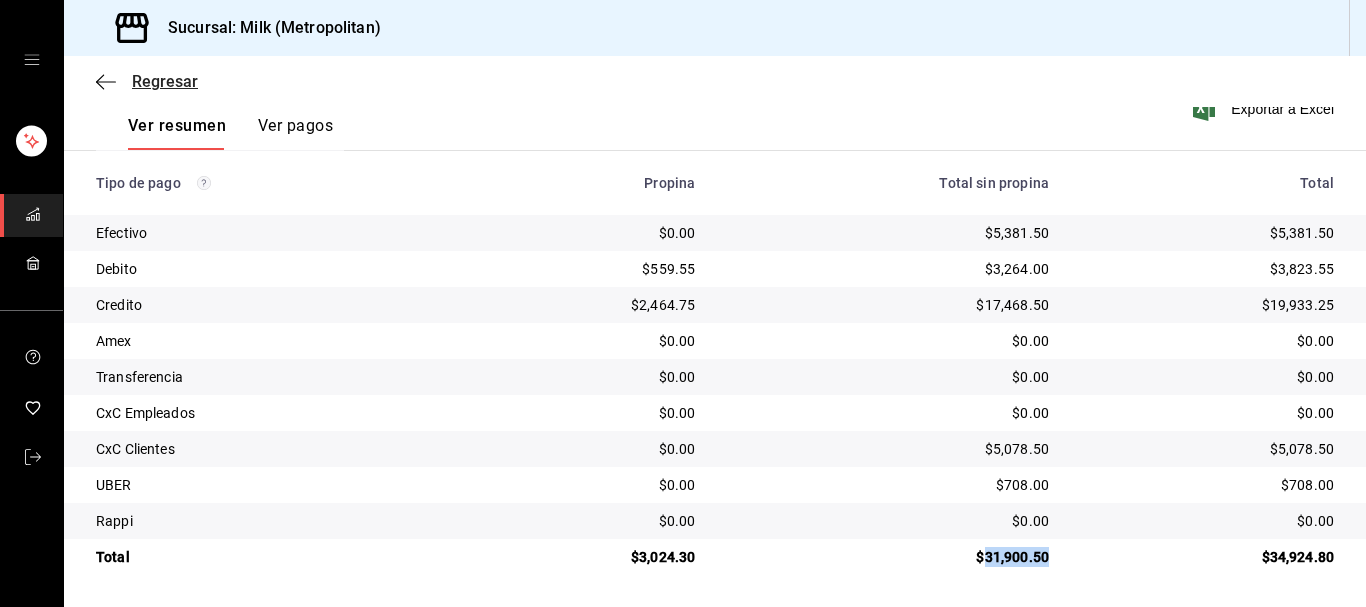click on "Regresar" at bounding box center (147, 81) 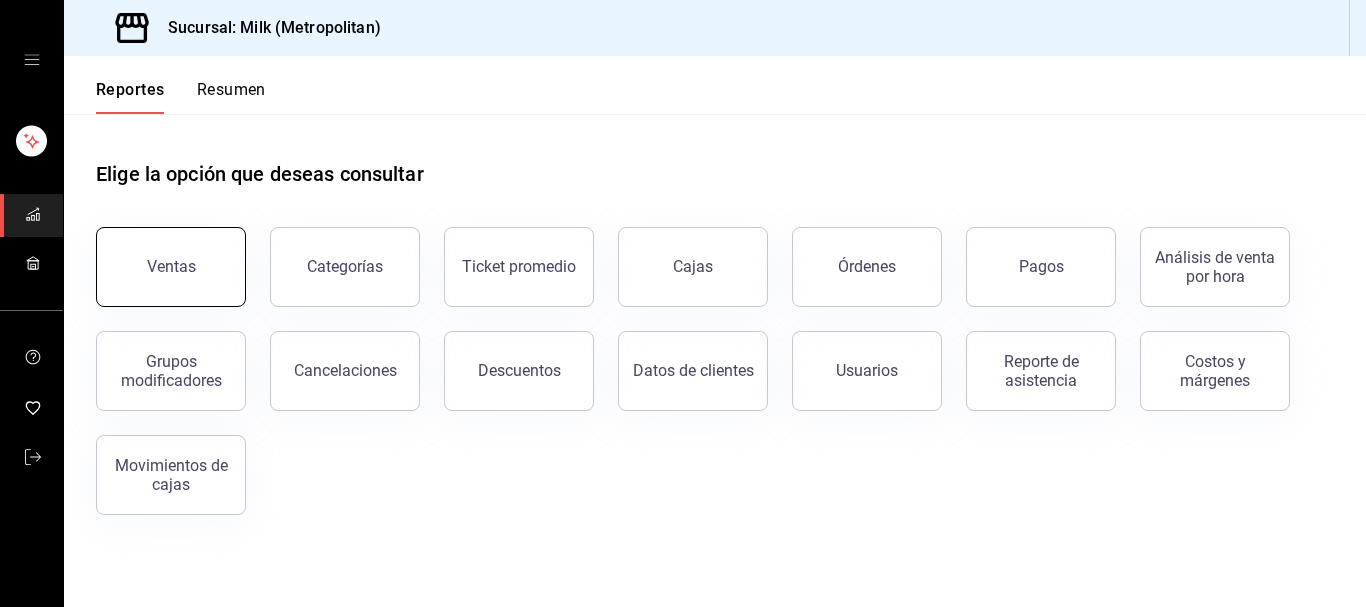 click on "Ventas" at bounding box center [171, 267] 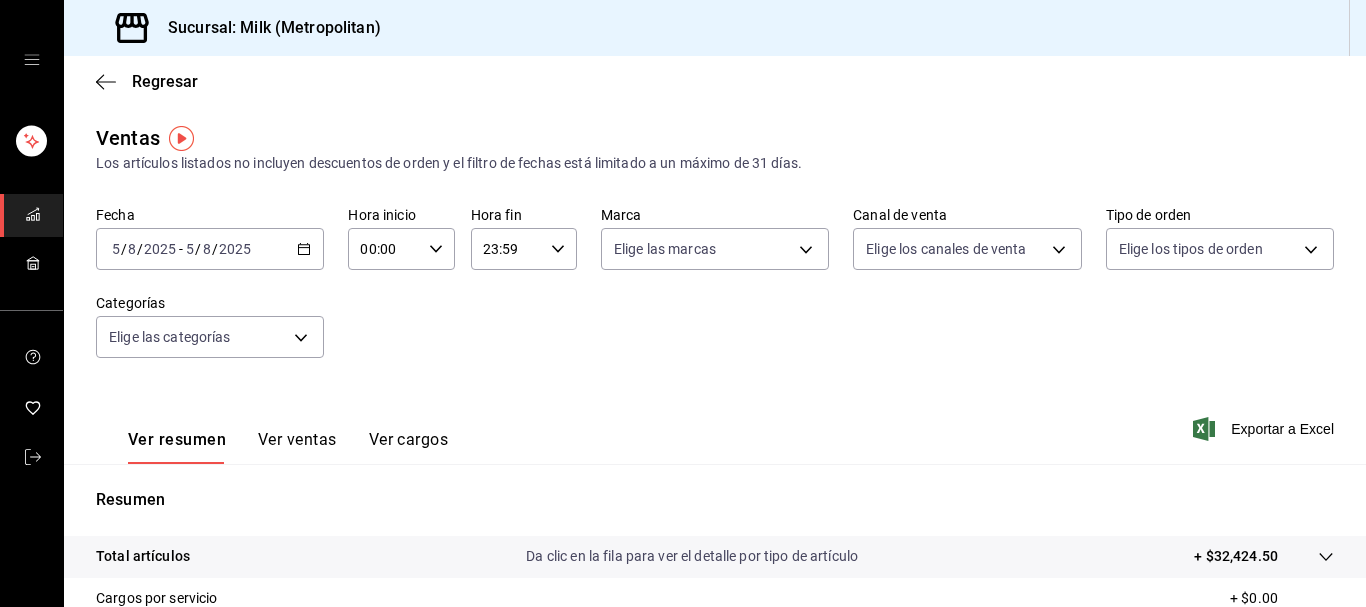 click 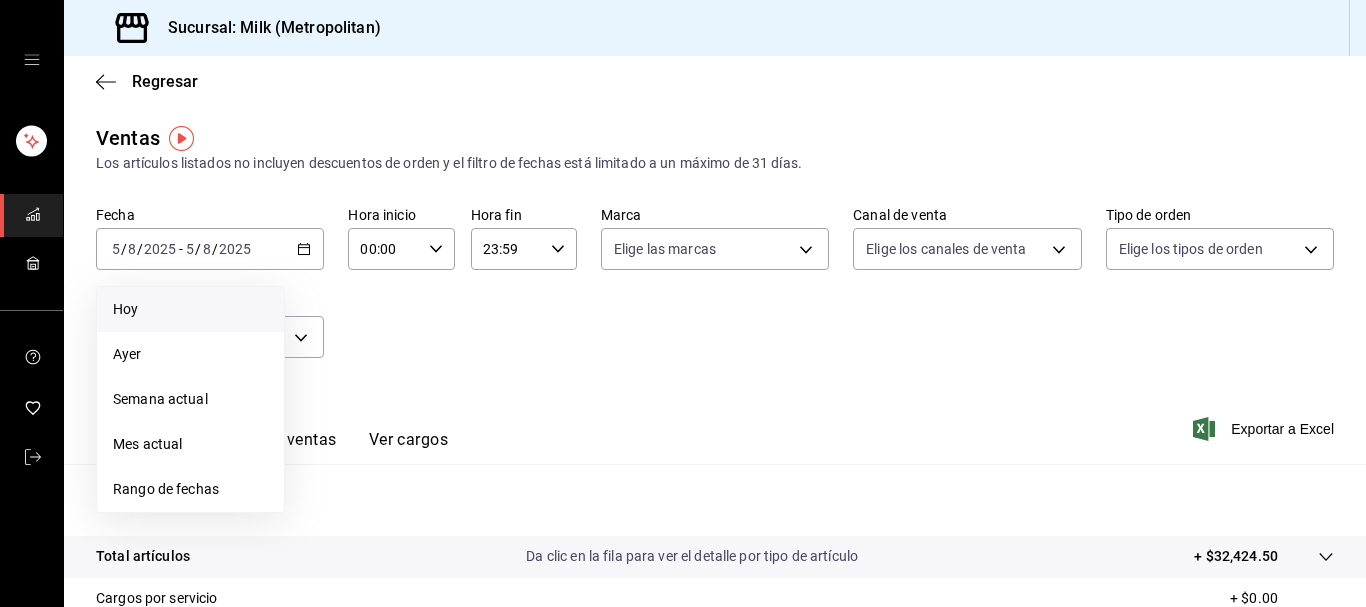click on "Hoy" at bounding box center [190, 309] 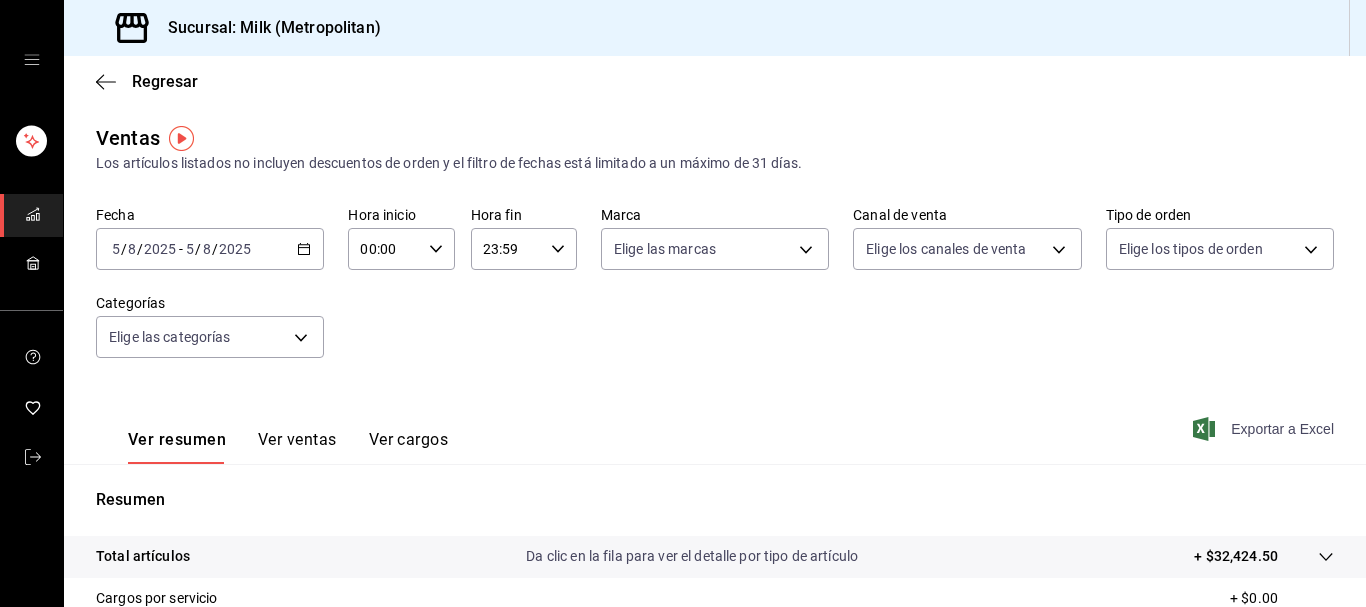 click on "Exportar a Excel" at bounding box center (1265, 429) 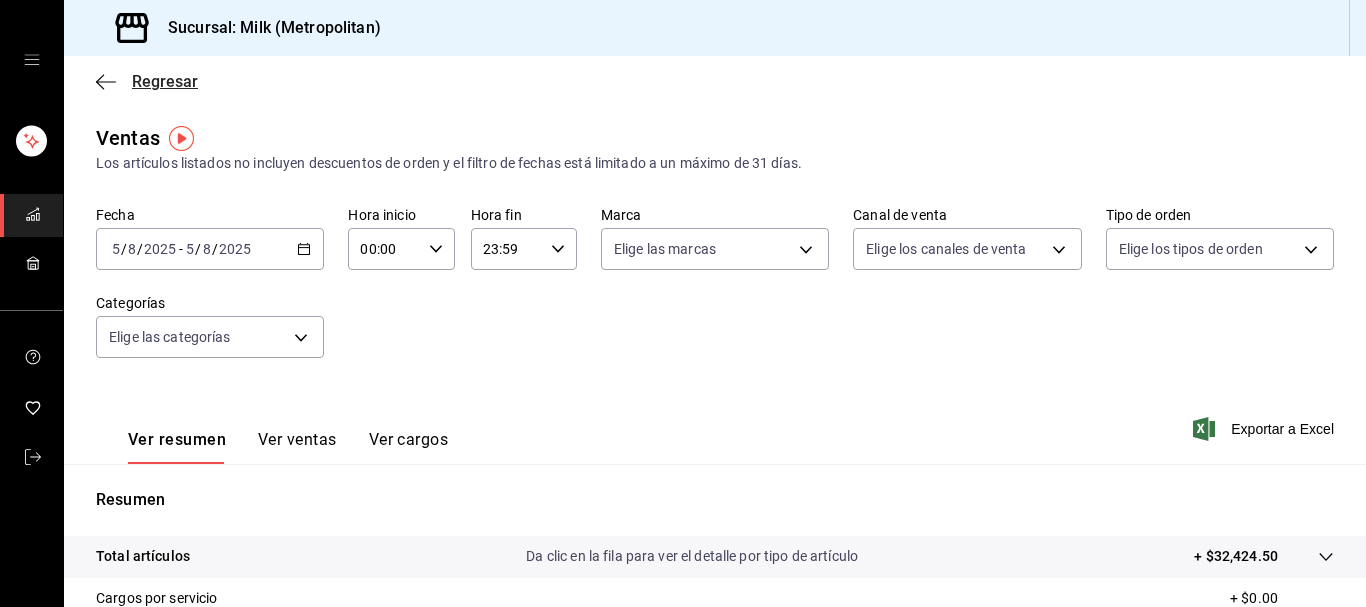 click 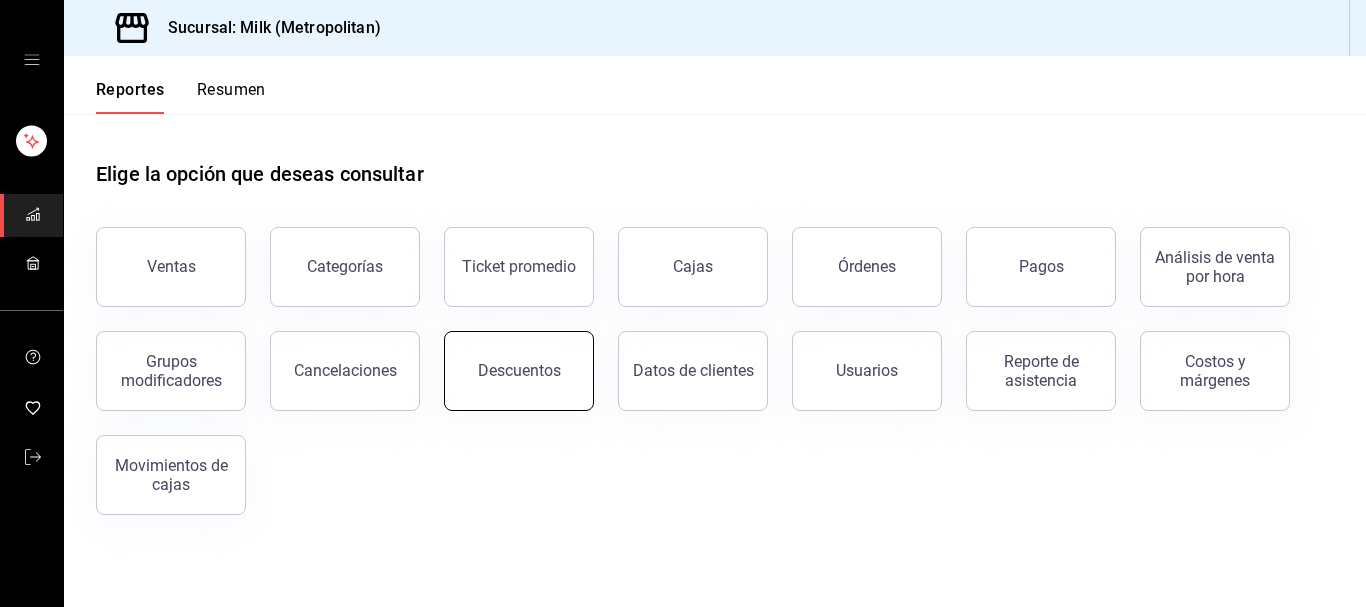 click on "Descuentos" at bounding box center (519, 370) 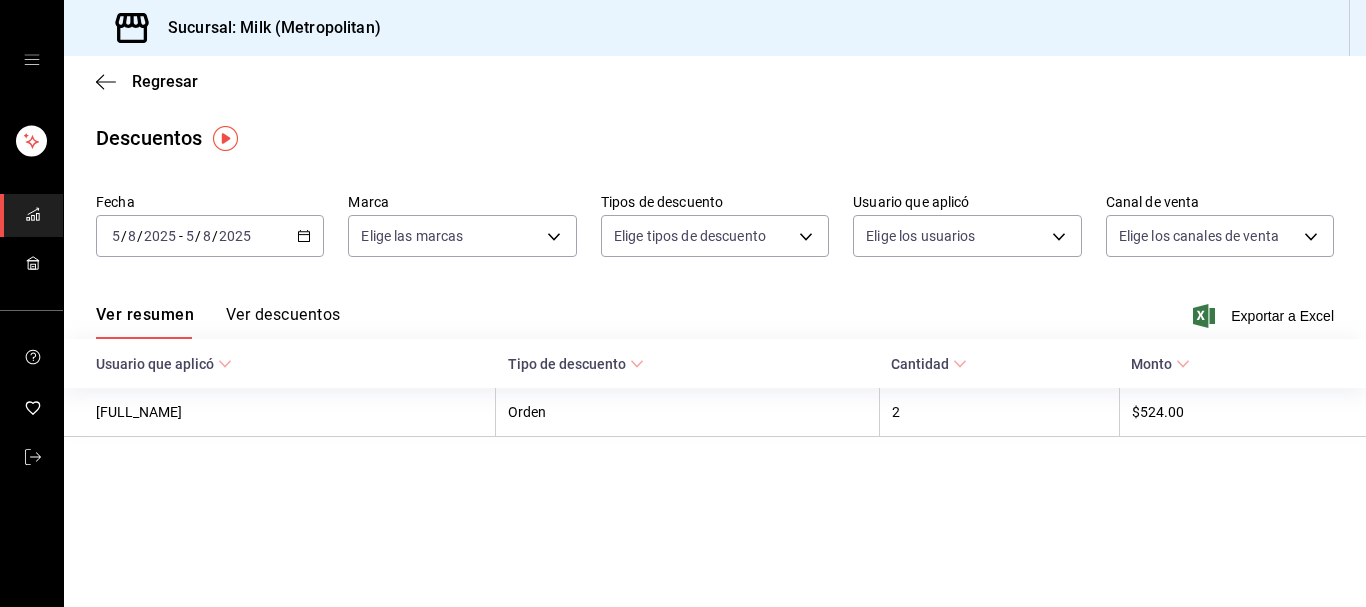click 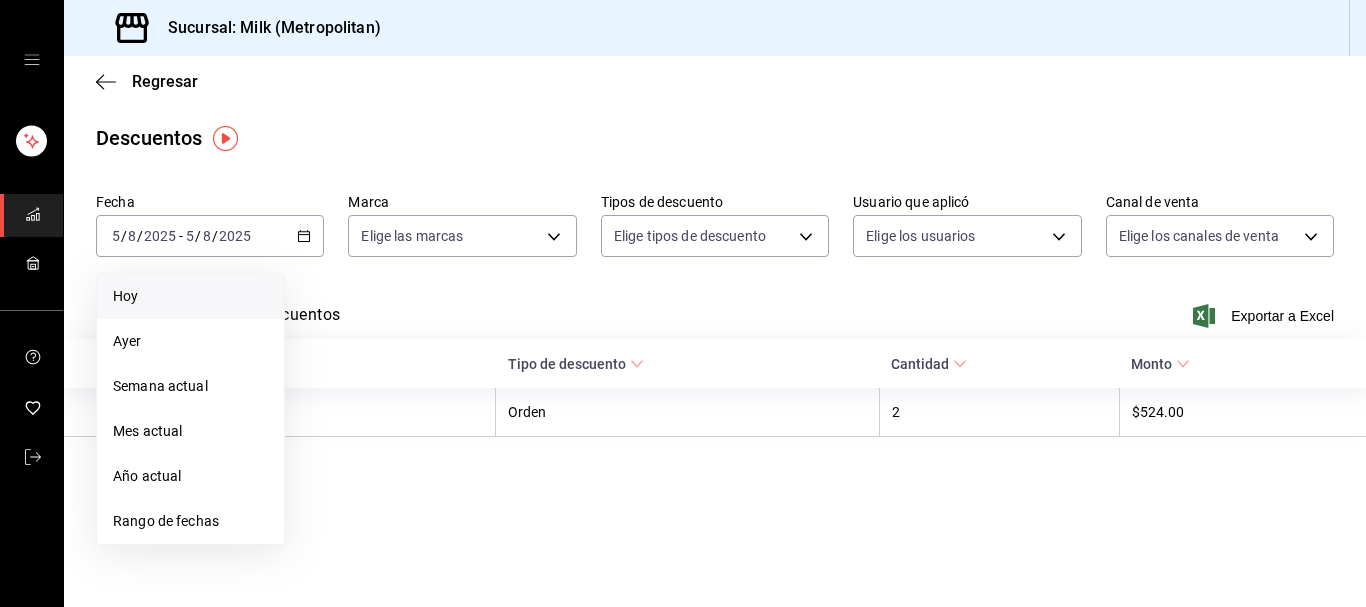 click on "Hoy" at bounding box center (190, 296) 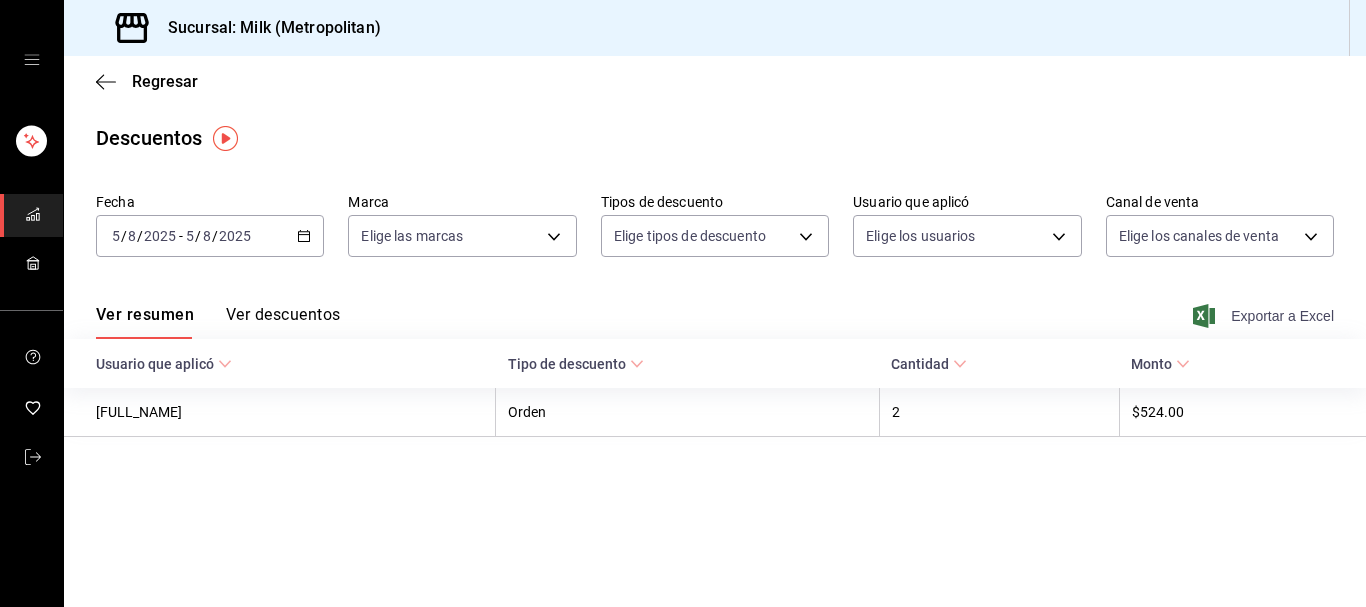 click on "Exportar a Excel" at bounding box center (1265, 316) 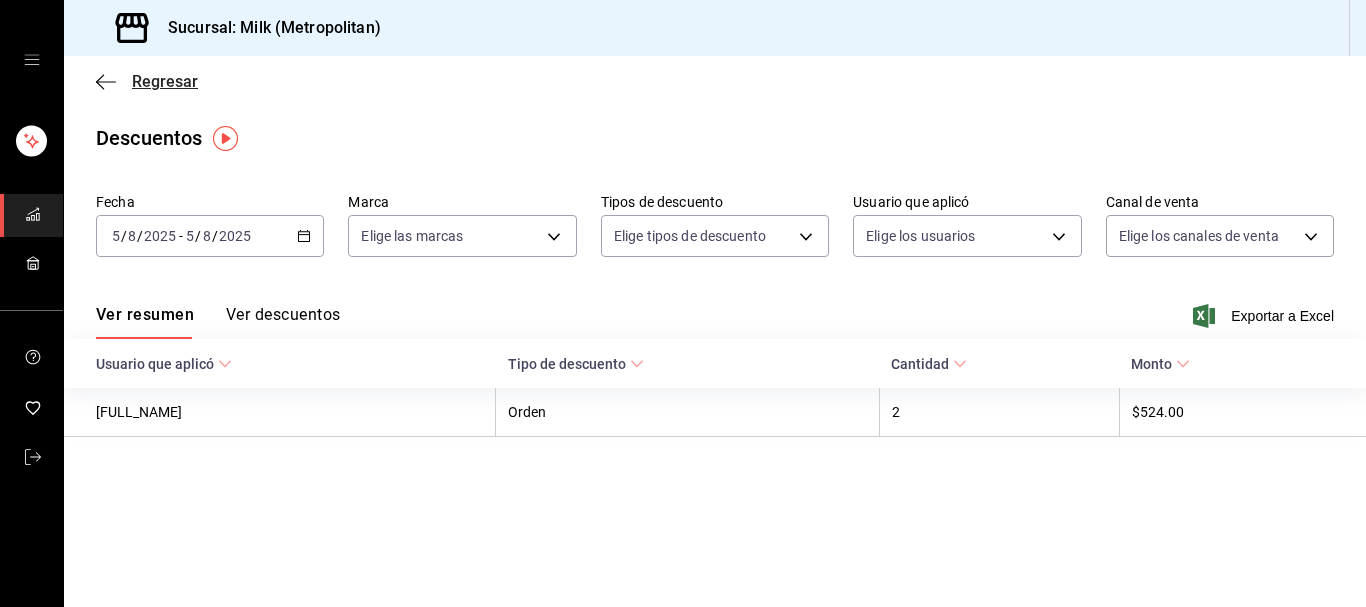 click 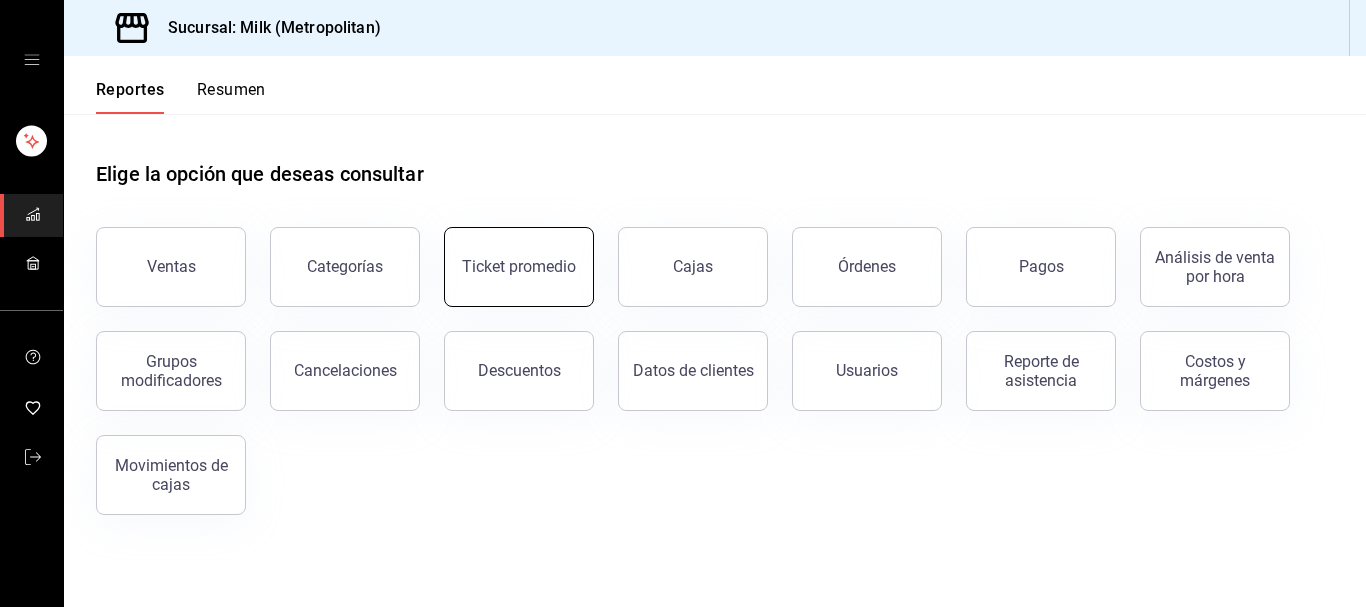 click on "Ticket promedio" at bounding box center [519, 266] 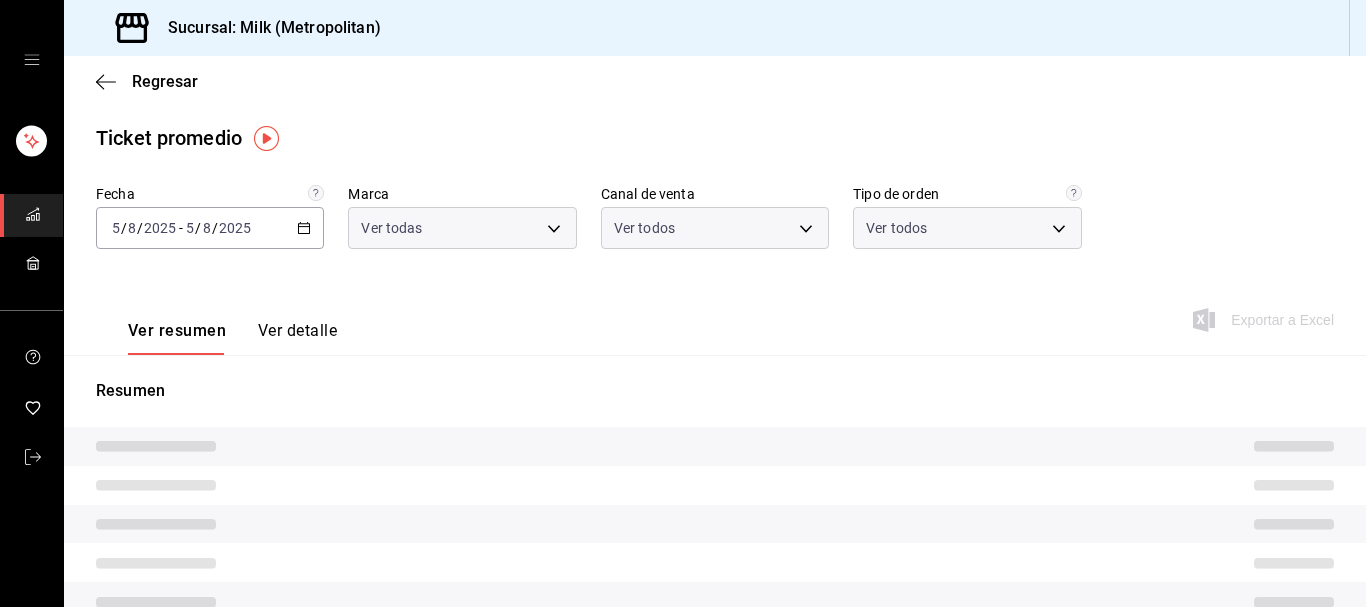 type on "57c9fc47-e65f-4221-a10c-96a6466a6251" 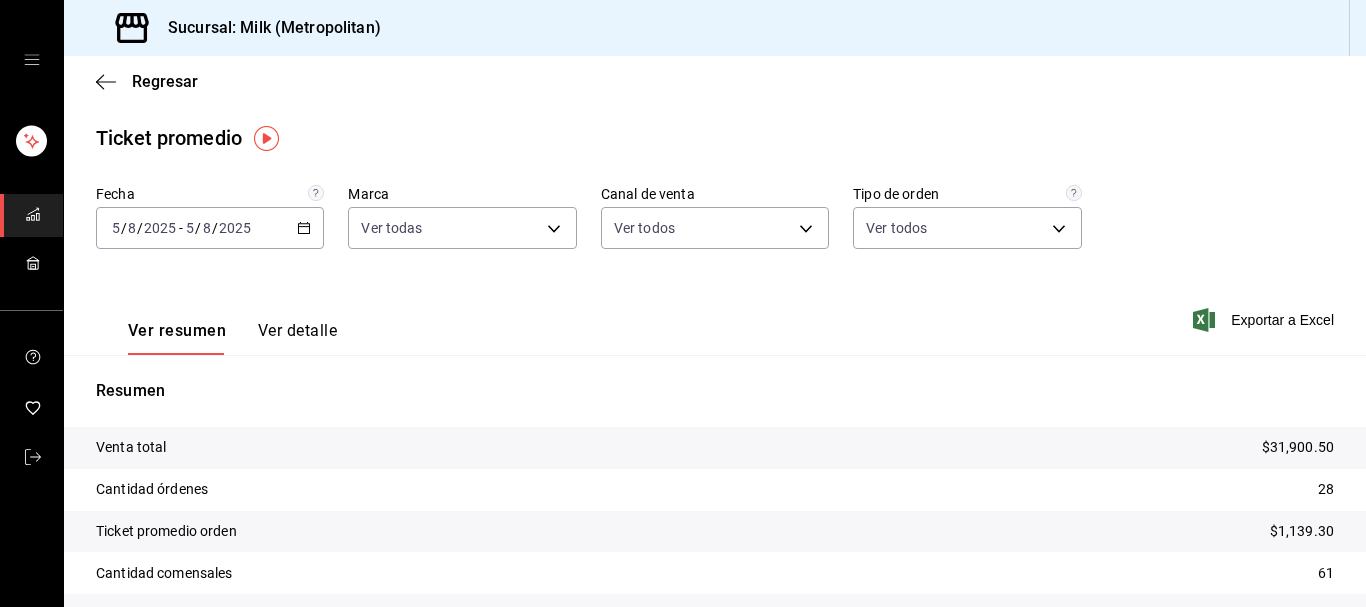 click 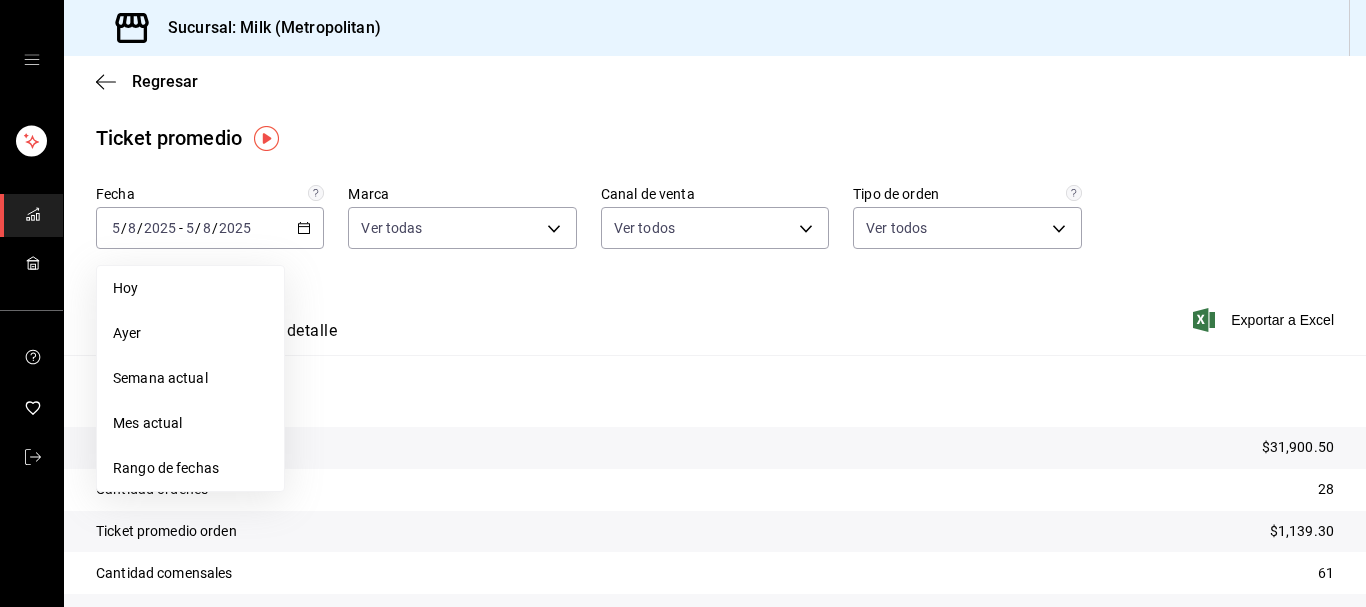 click on "Regresar" at bounding box center (715, 81) 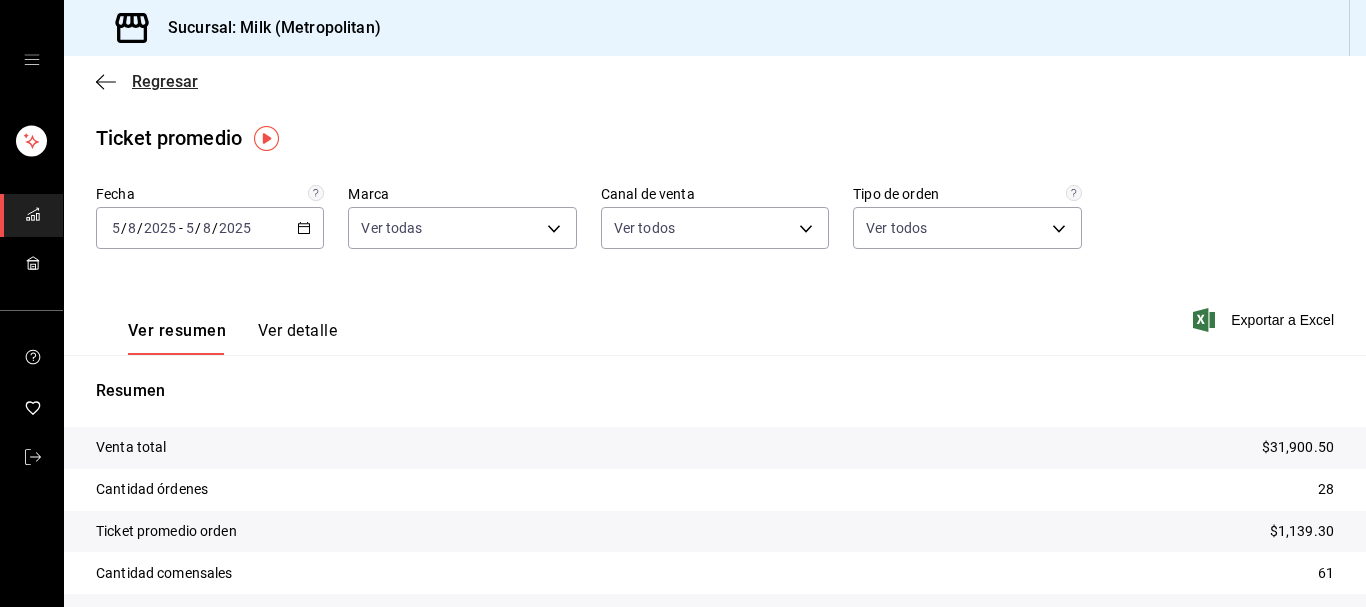 click 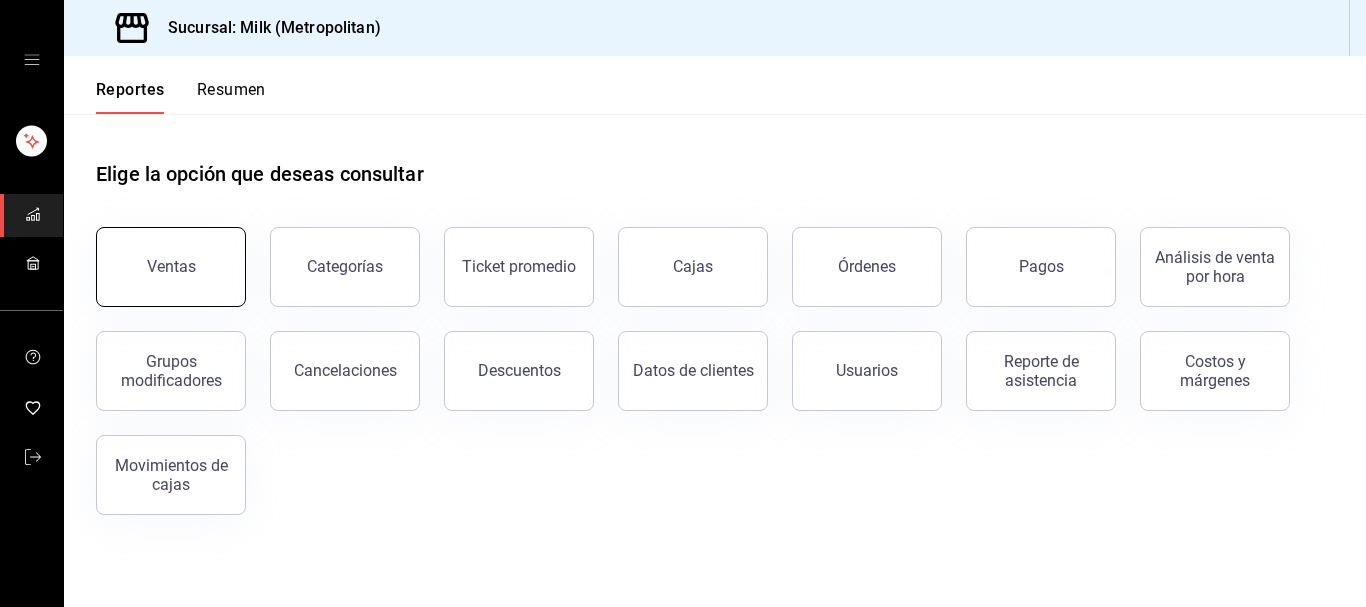 click on "Ventas" at bounding box center [171, 267] 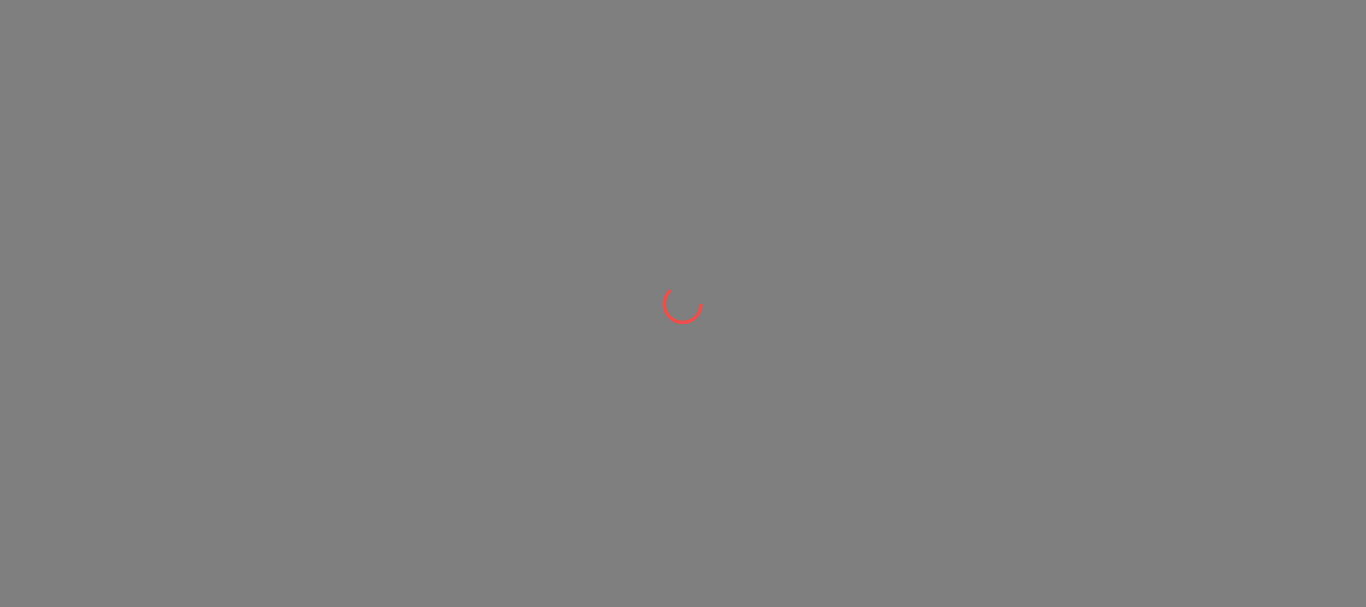 scroll, scrollTop: 0, scrollLeft: 0, axis: both 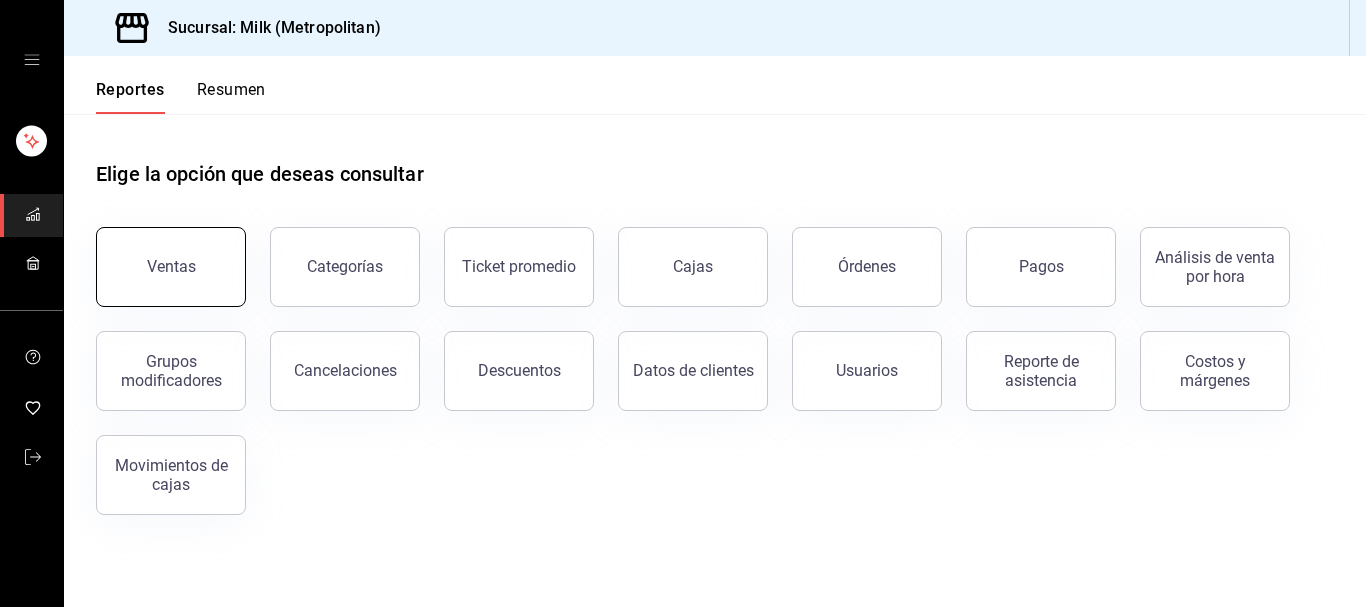 click on "Ventas" at bounding box center [171, 266] 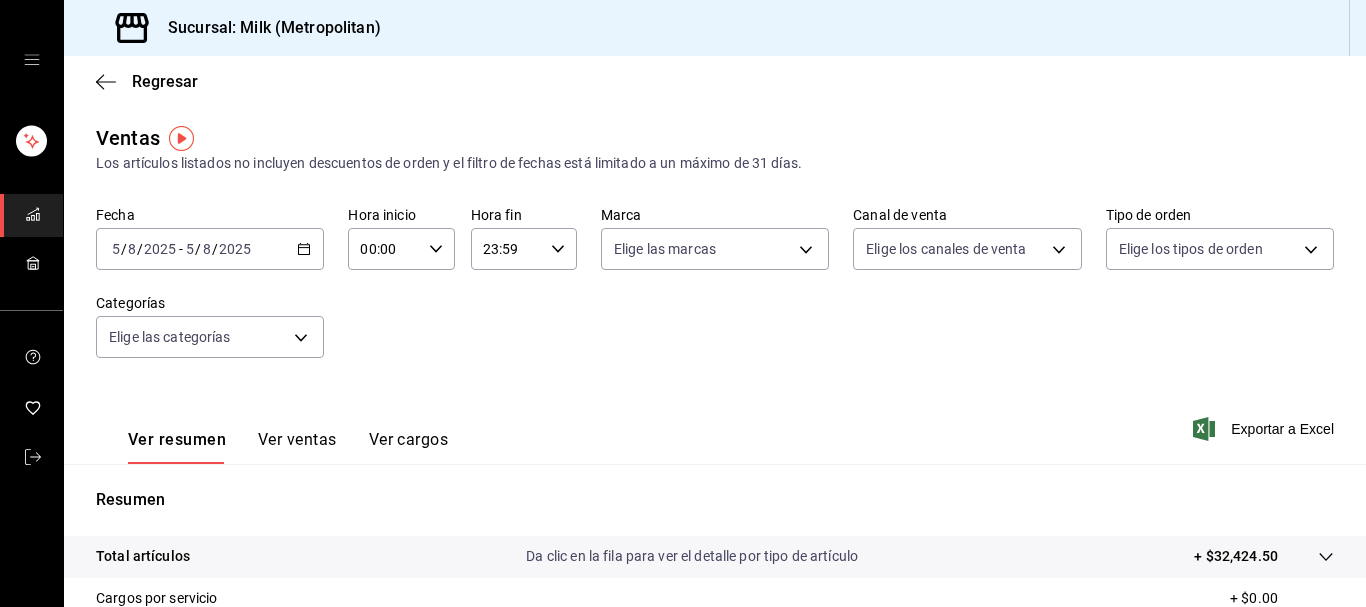 click 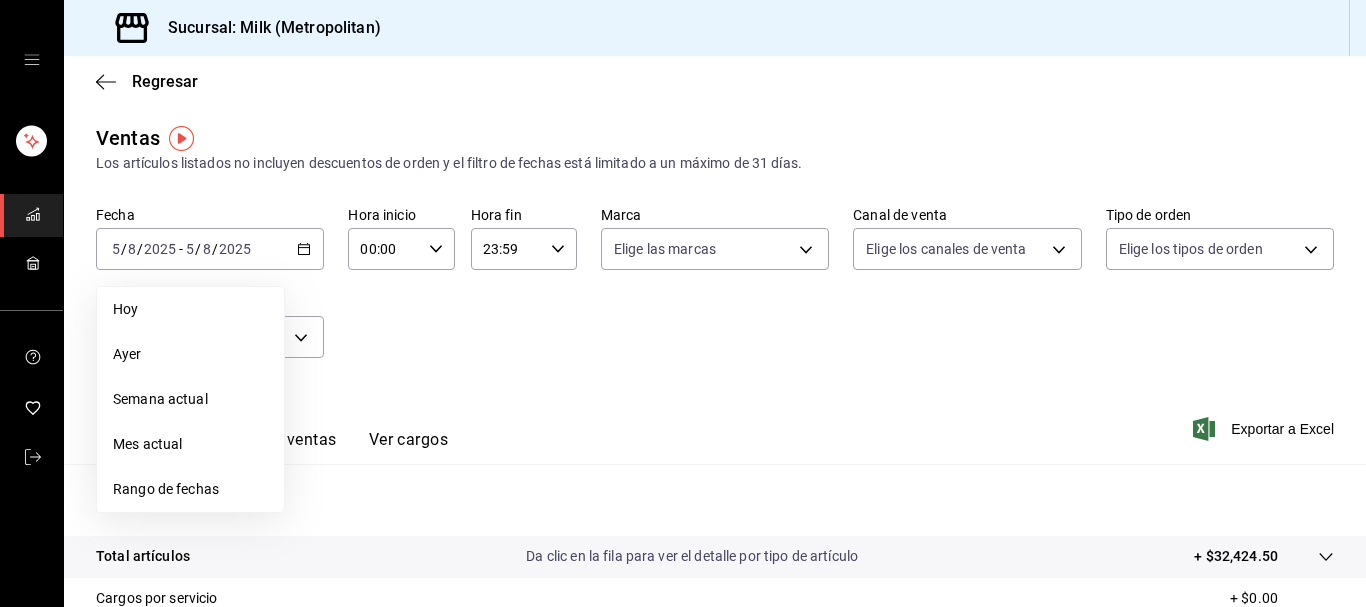 click on "Fecha 2025-08-05 5 / 8 / 2025 - 2025-08-05 5 / 8 / 2025 Hoy Ayer Semana actual Mes actual Rango de fechas Hora inicio 00:00 Hora inicio Hora fin 23:59 Hora fin Marca Elige las marcas Canal de venta Elige los canales de venta Tipo de orden Elige los tipos de orden Categorías Elige las categorías" at bounding box center (715, 294) 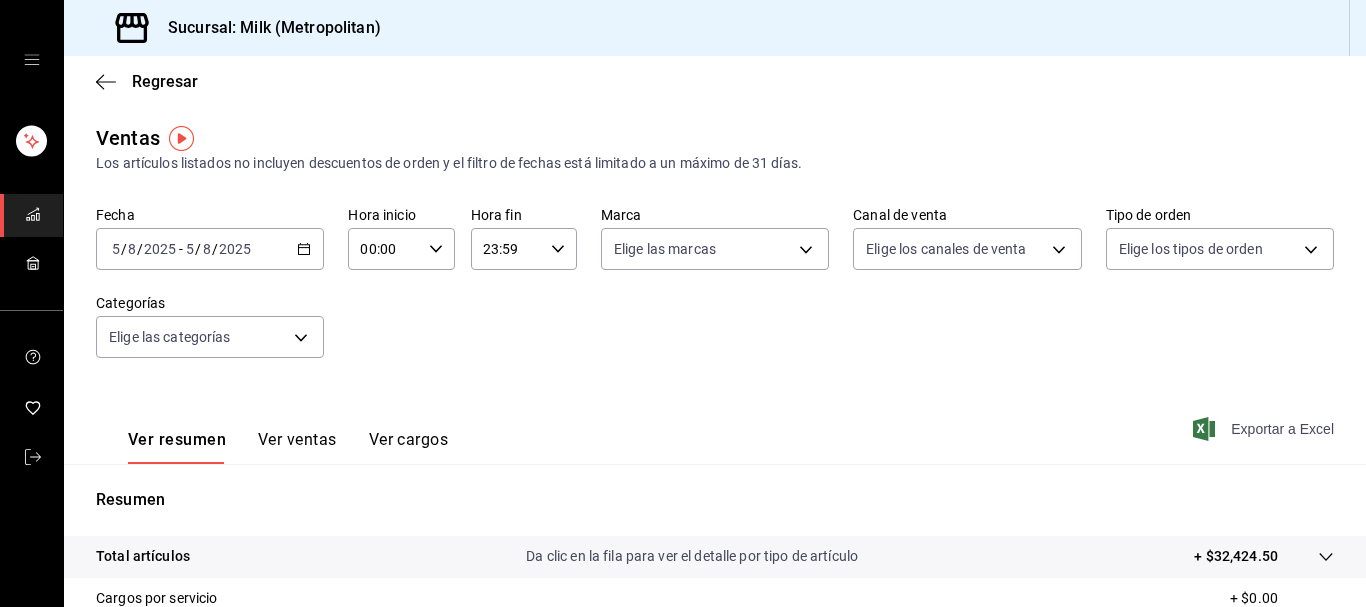 click on "Exportar a Excel" at bounding box center [1265, 429] 